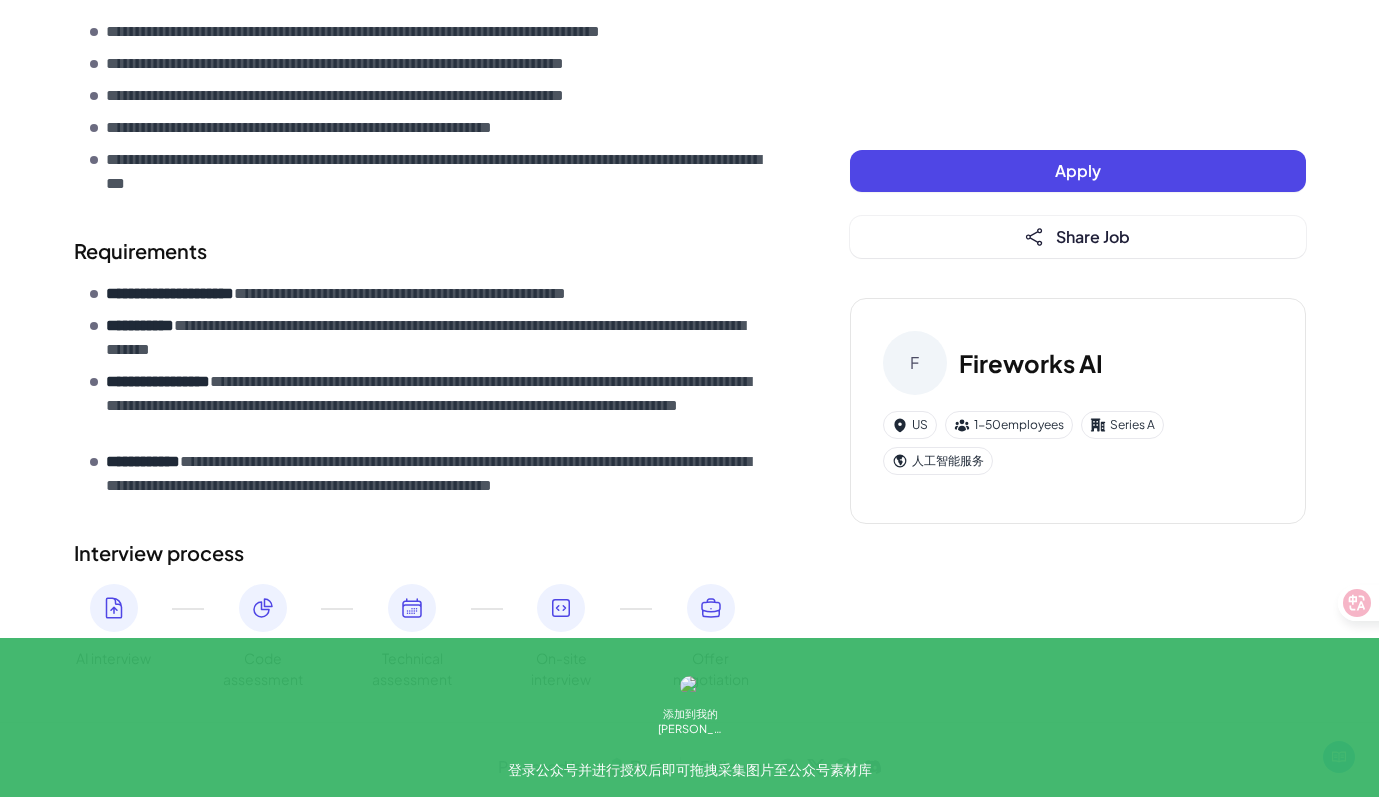 scroll, scrollTop: 818, scrollLeft: 0, axis: vertical 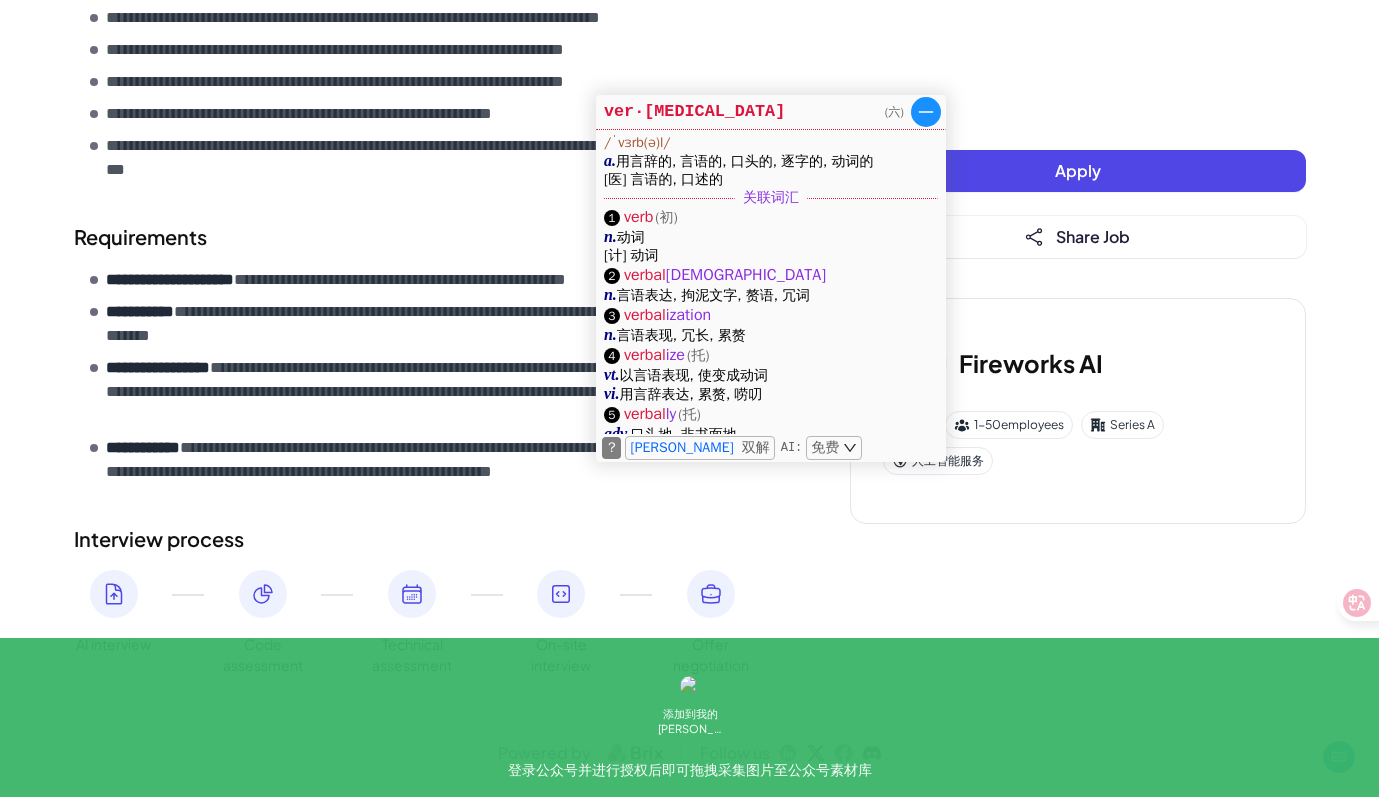drag, startPoint x: 312, startPoint y: 377, endPoint x: 344, endPoint y: 367, distance: 33.526108 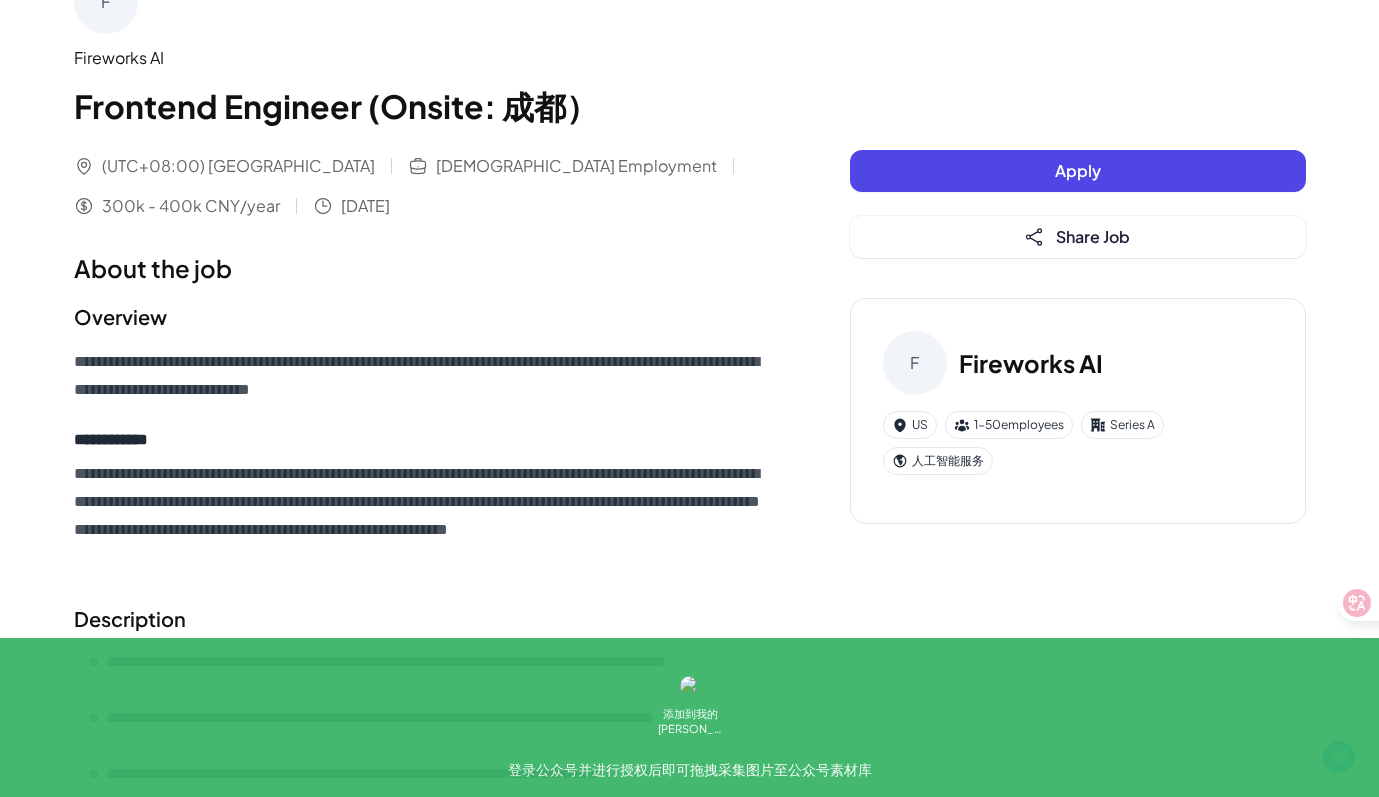 scroll, scrollTop: 0, scrollLeft: 0, axis: both 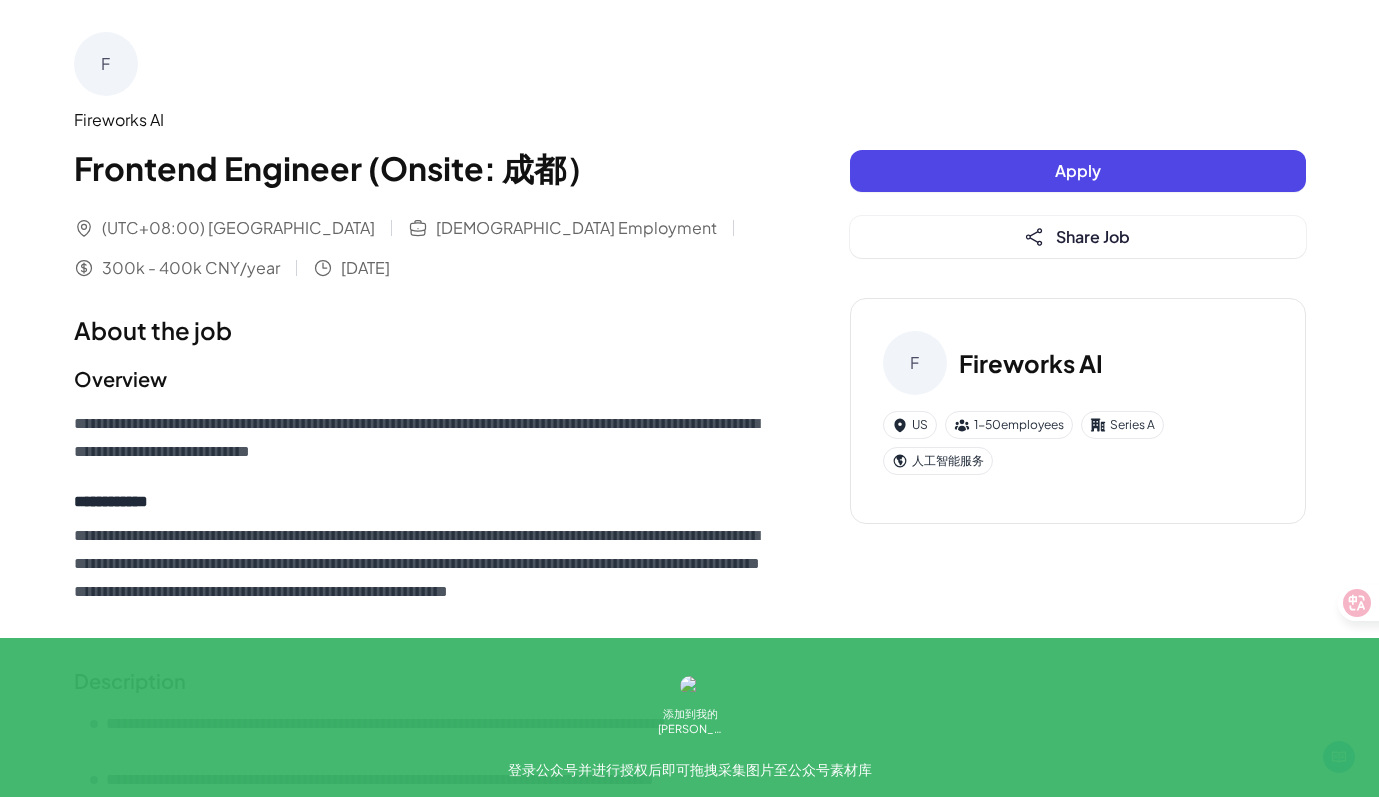 click on "Apply" at bounding box center [1078, 171] 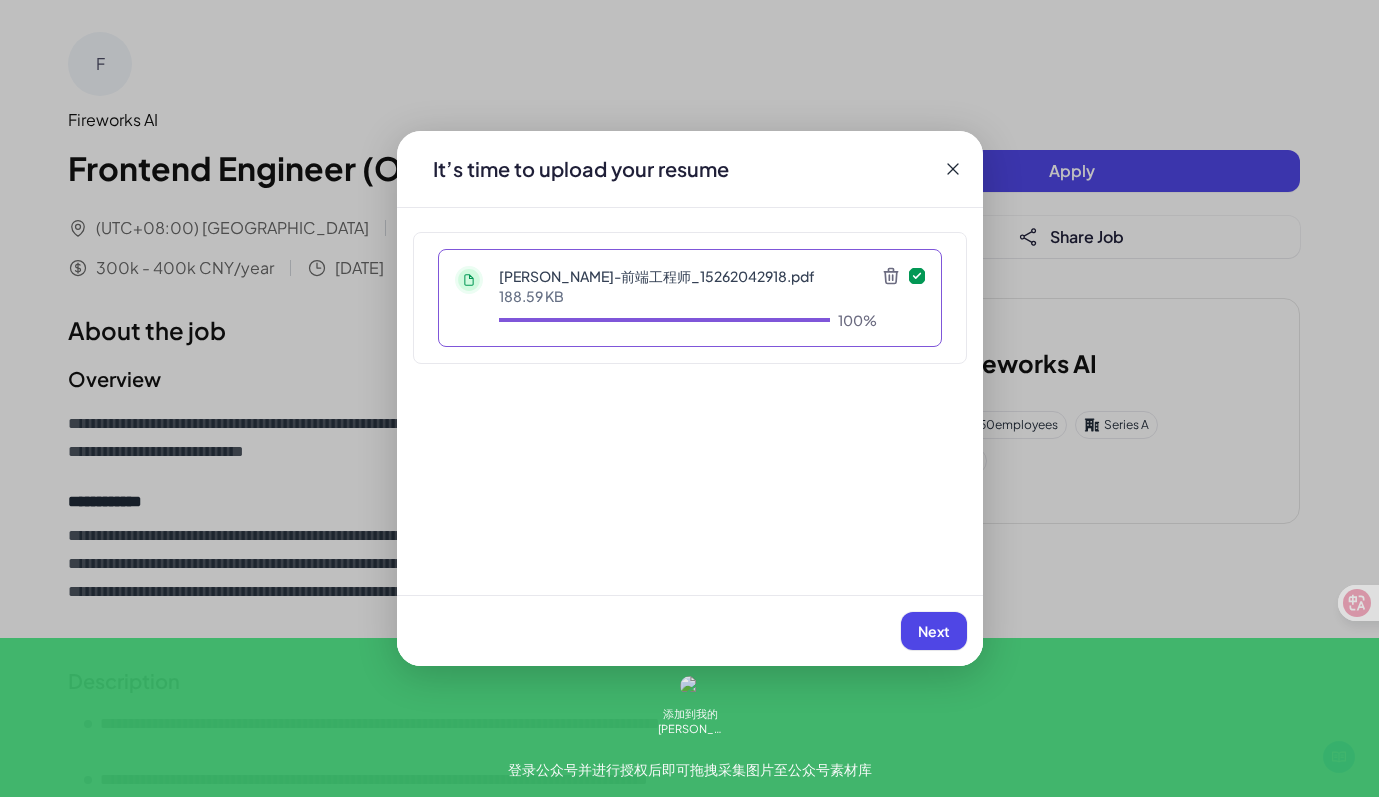 click on "Next" at bounding box center [934, 631] 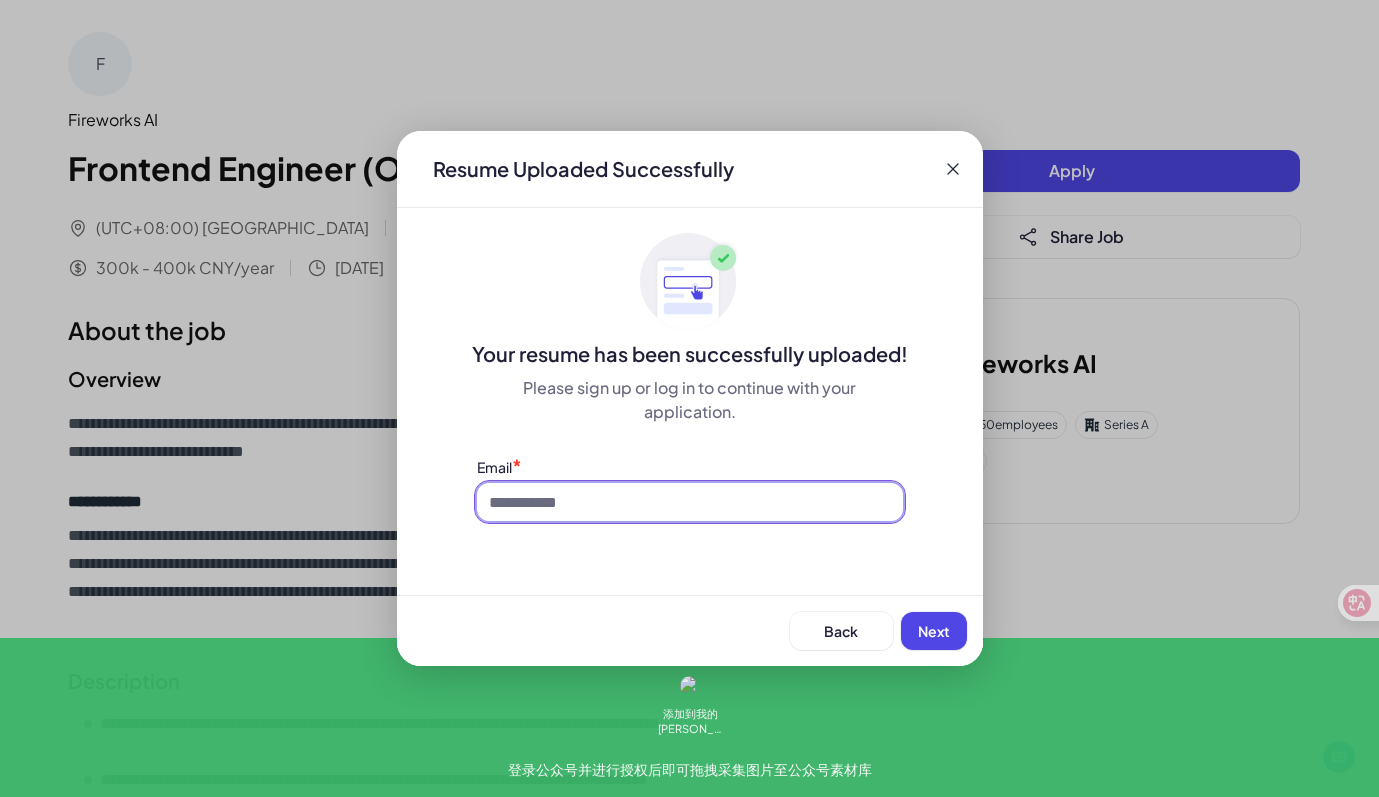 click at bounding box center [690, 502] 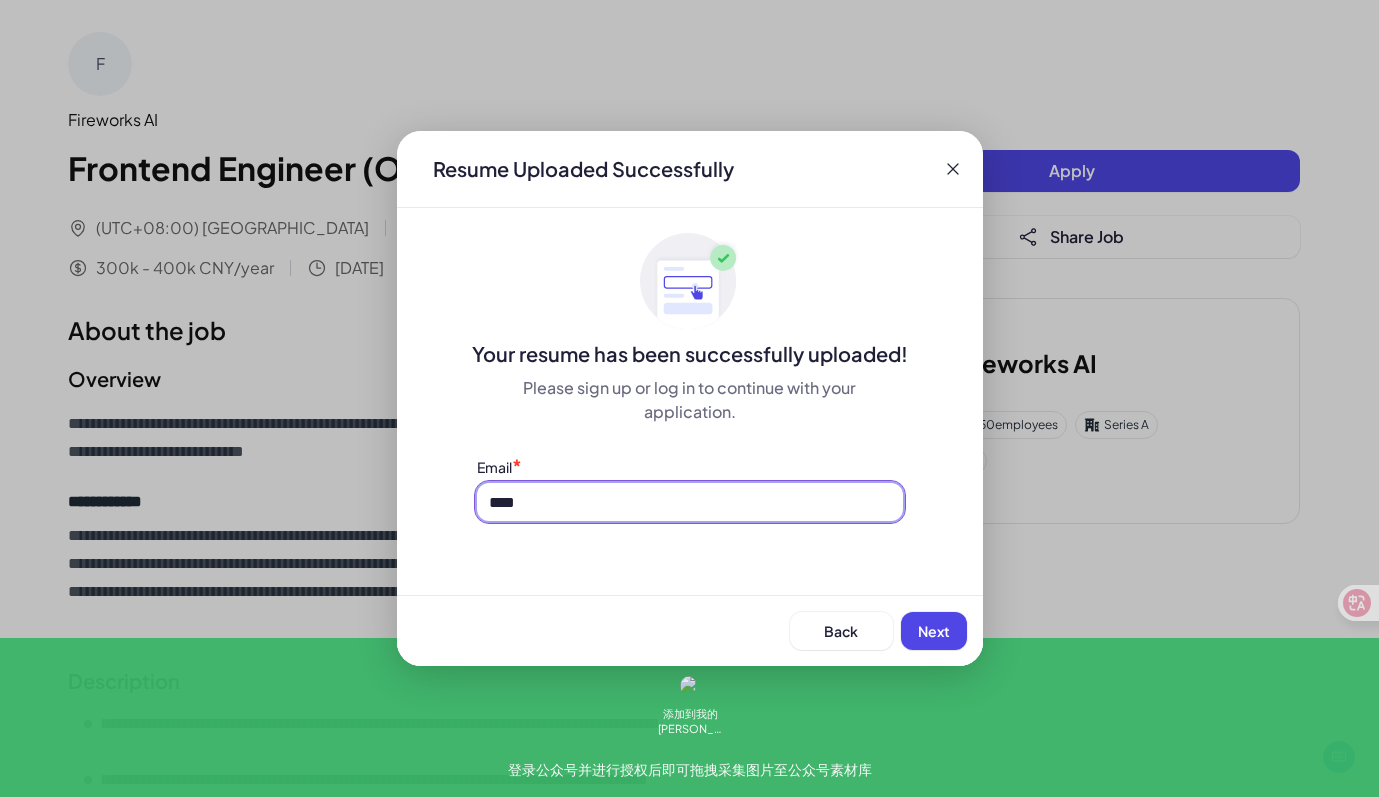 type on "**********" 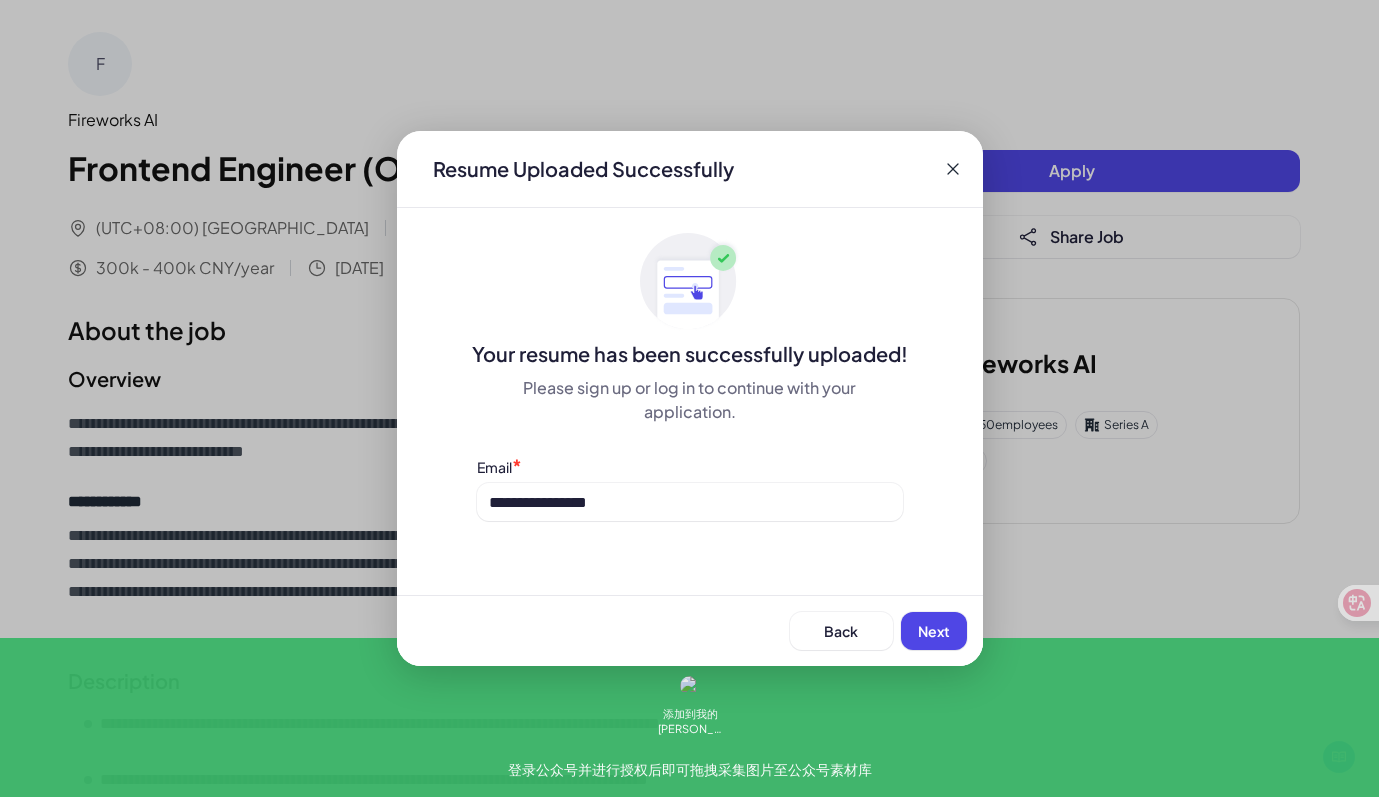 click on "Next" at bounding box center (934, 631) 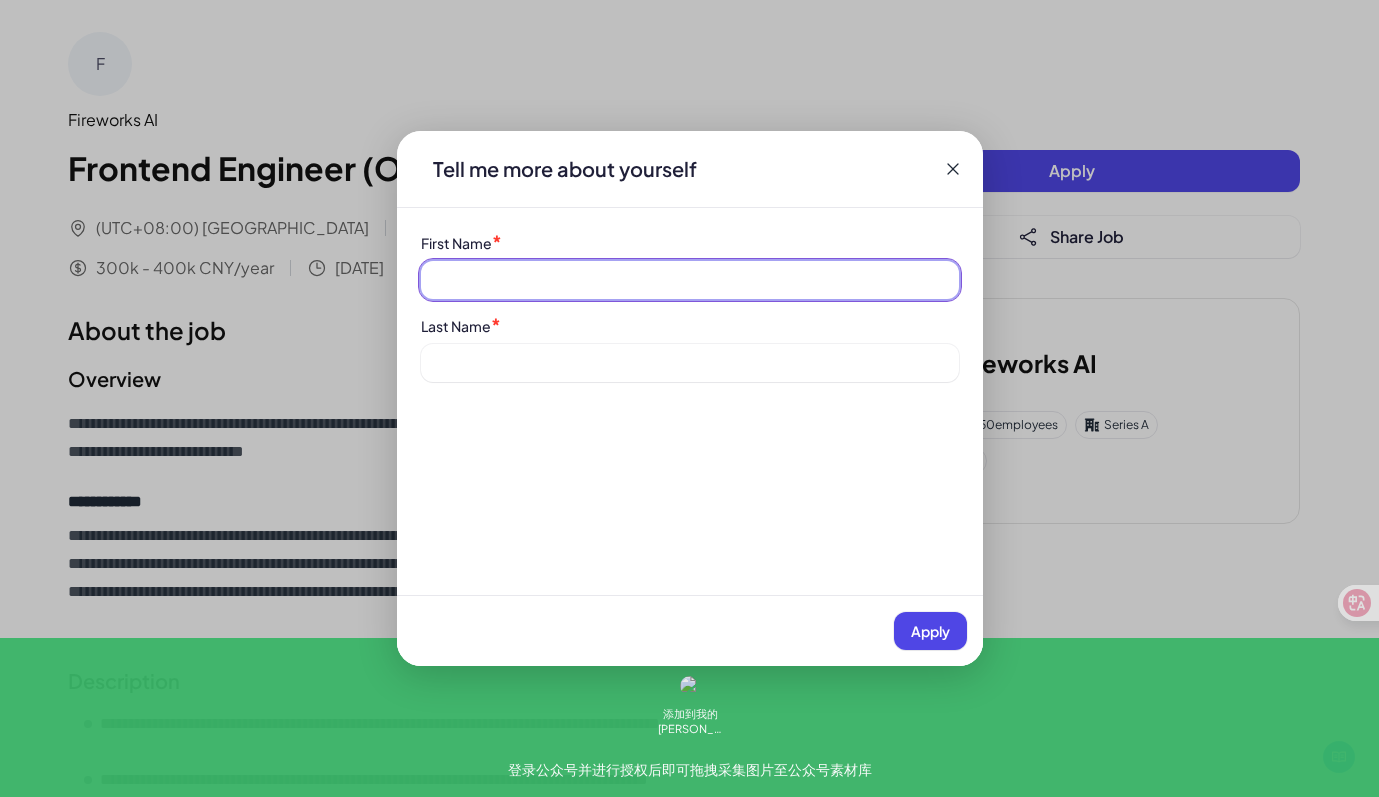 click at bounding box center (690, 280) 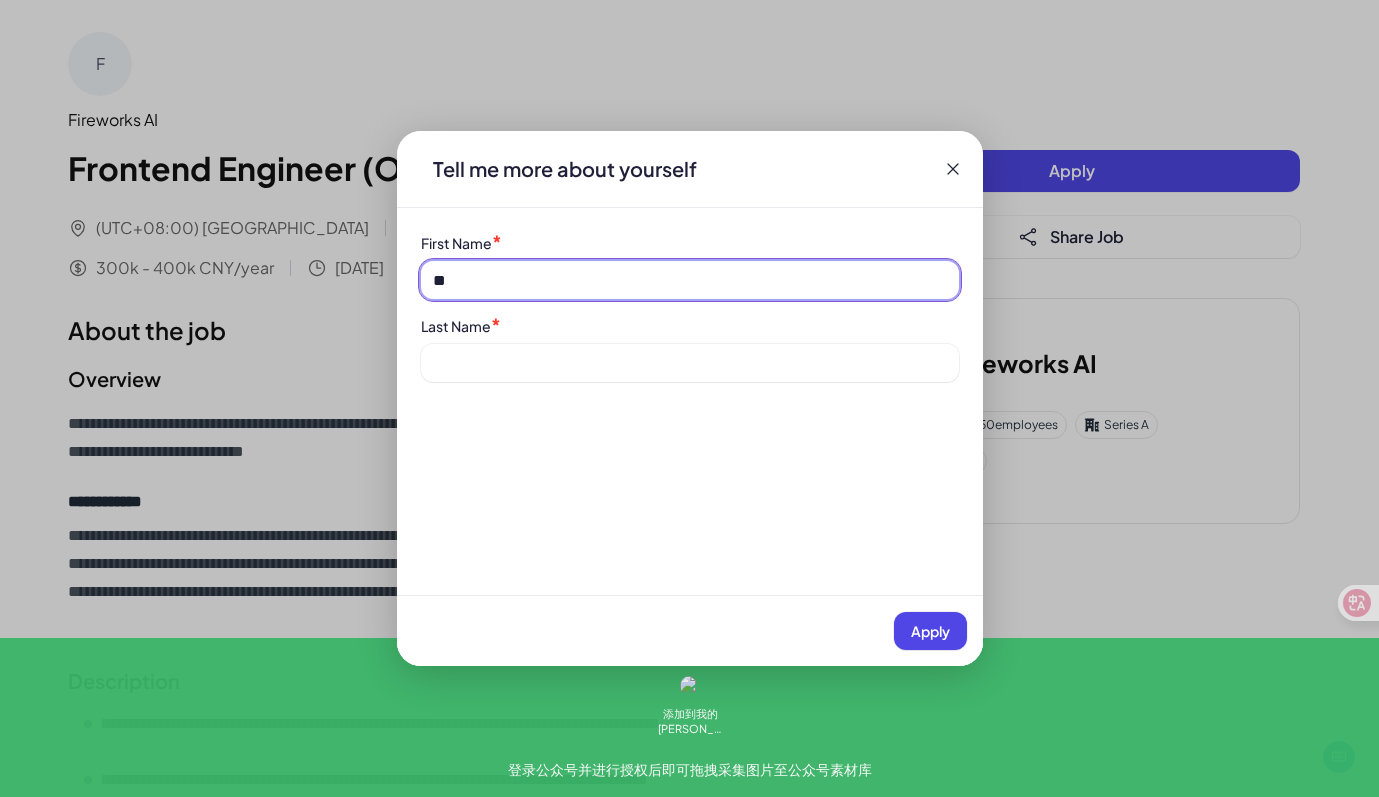 type on "**" 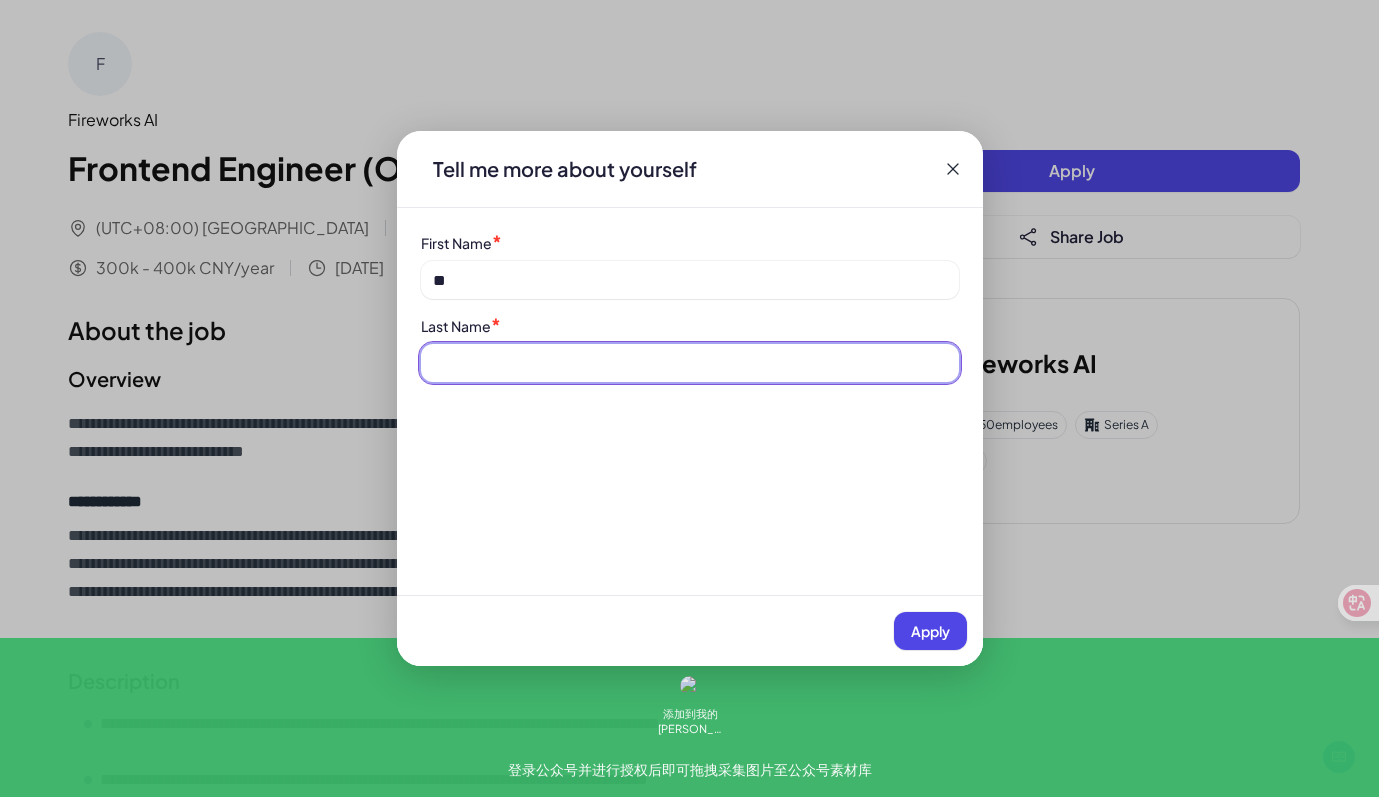 click at bounding box center [690, 363] 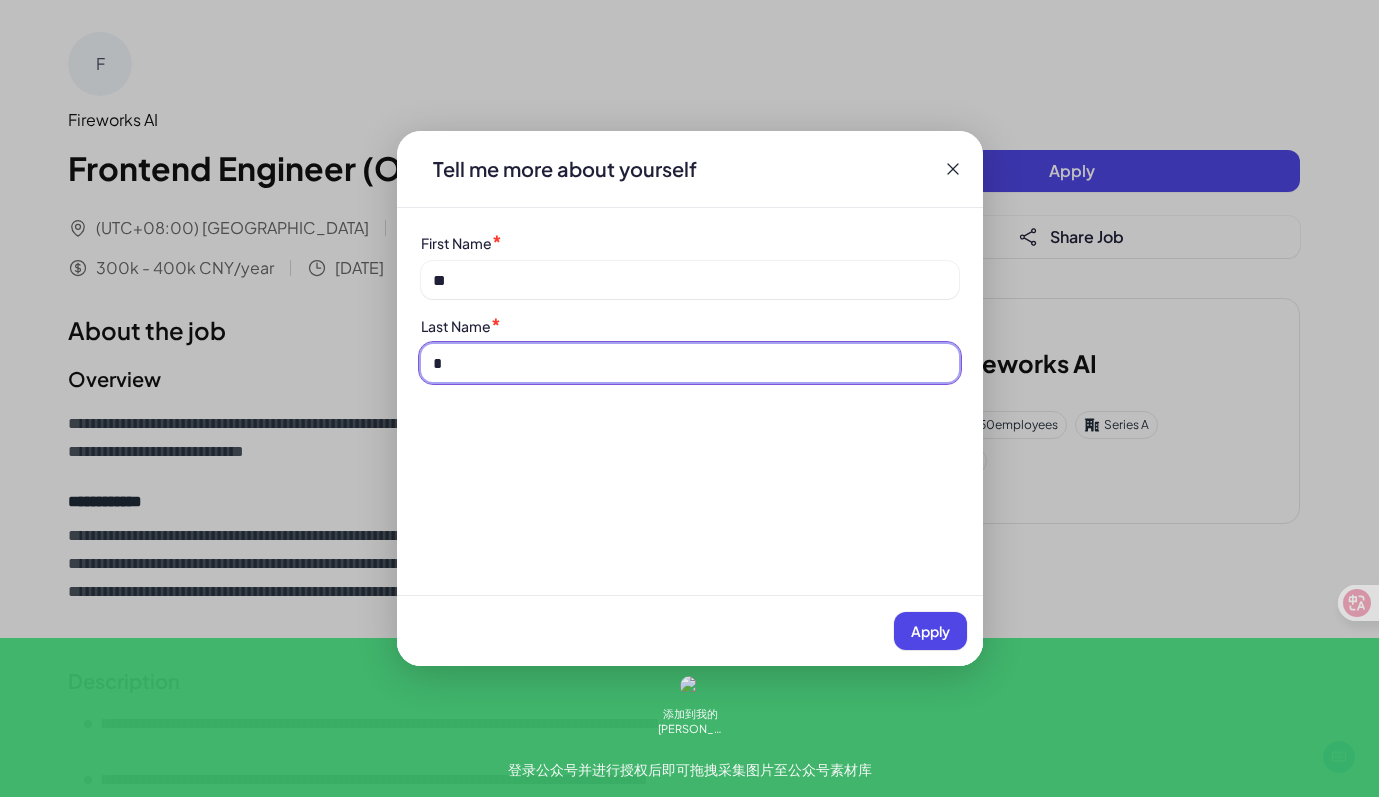 type on "*" 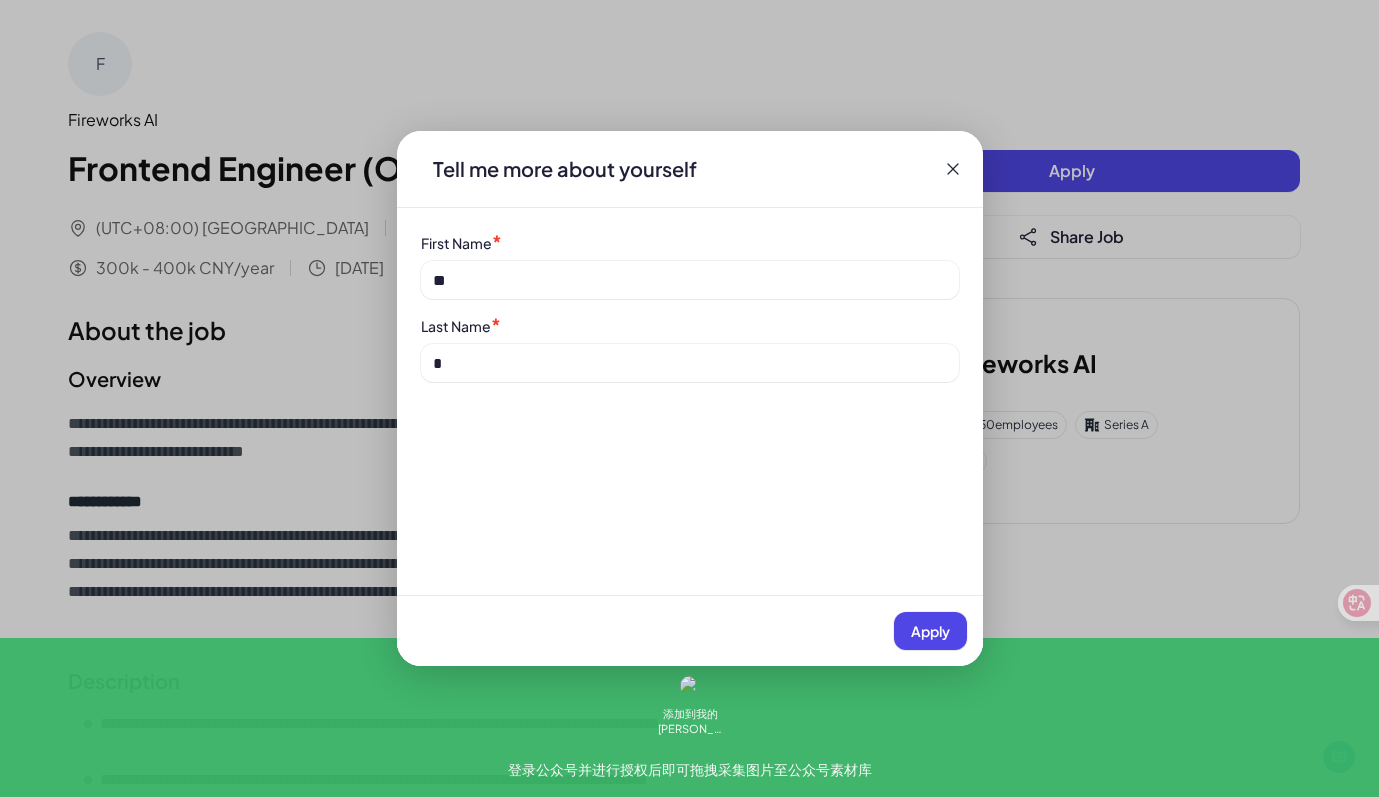 click on "Apply" at bounding box center (930, 631) 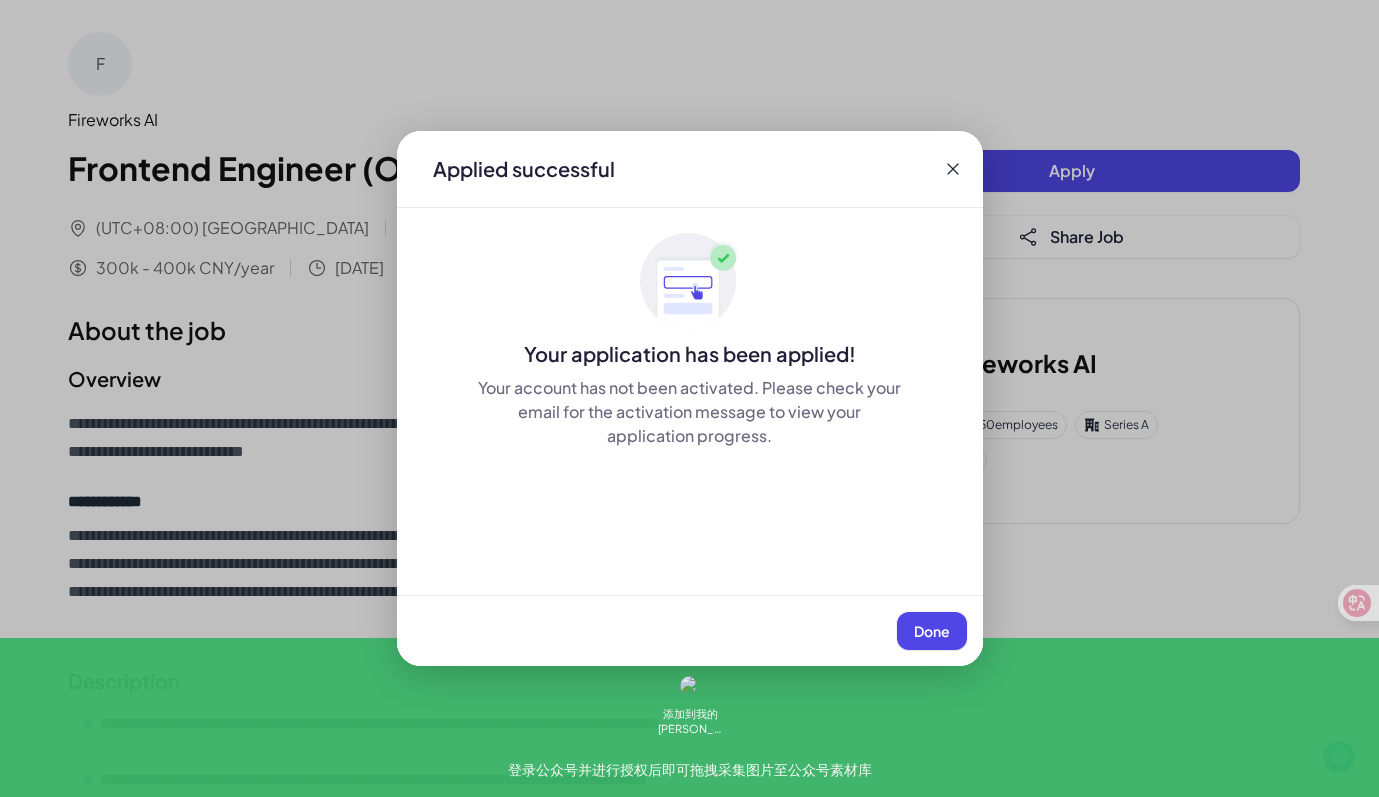 click on "Done" at bounding box center [932, 631] 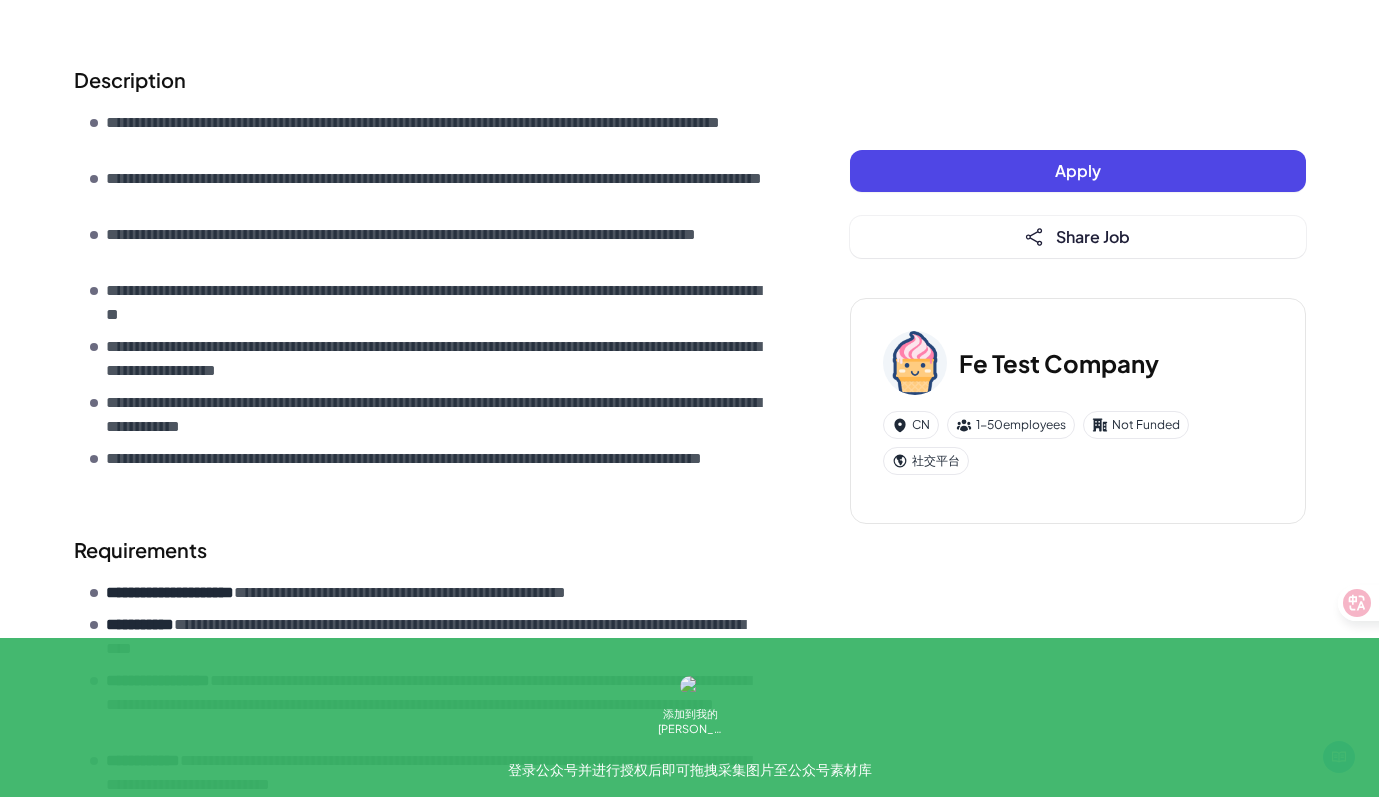 scroll, scrollTop: 874, scrollLeft: 0, axis: vertical 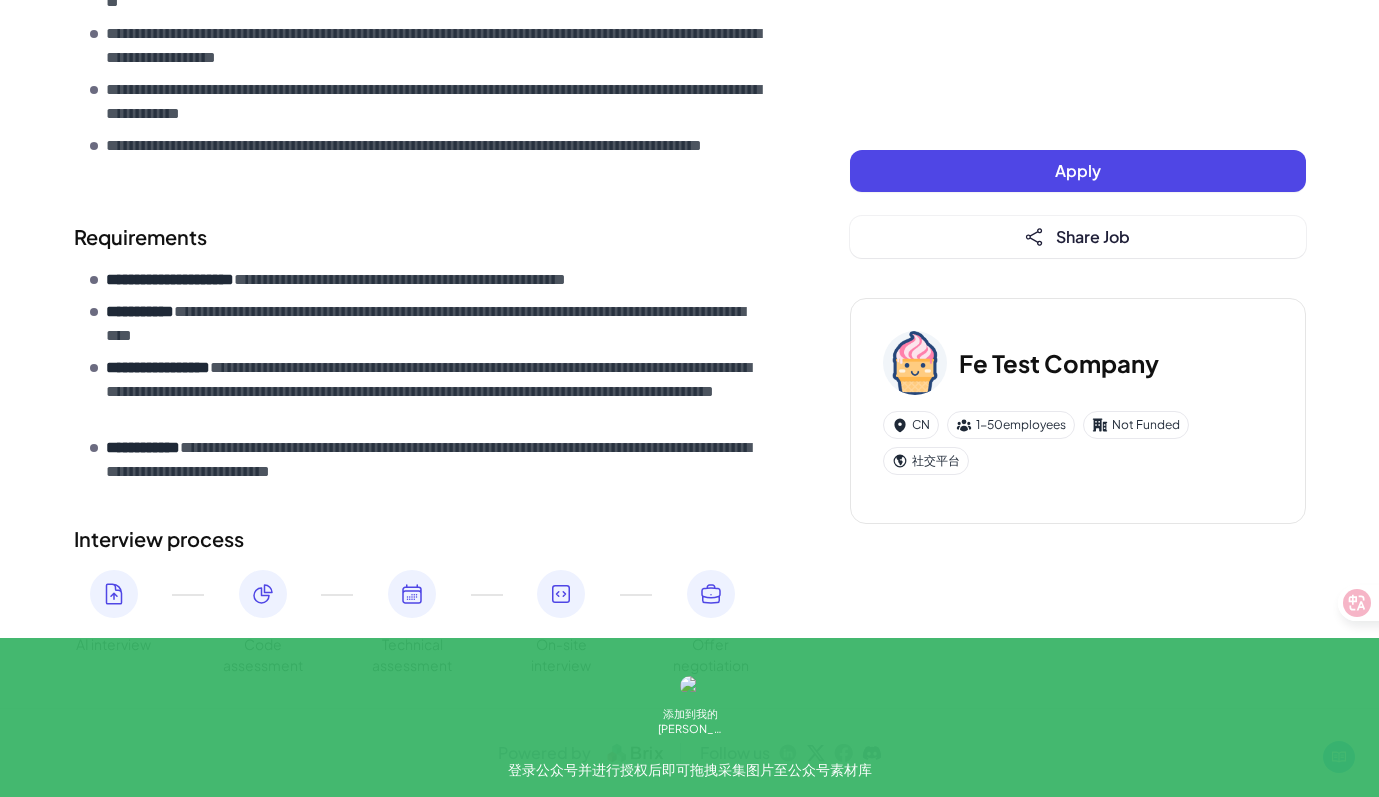 click on "Apply" at bounding box center [1078, 170] 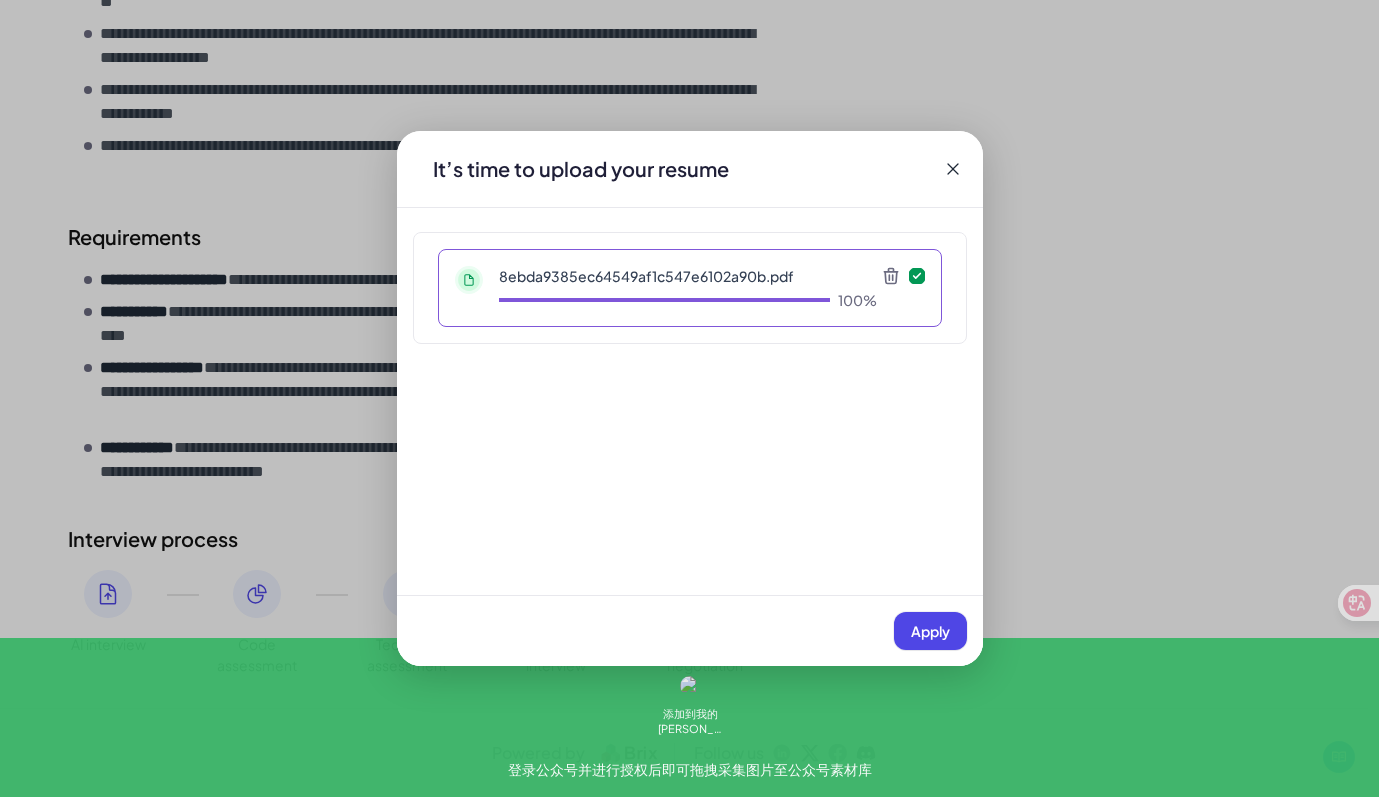 click on "8ebda9385ec64549af1c547e6102a90b.pdf" at bounding box center [688, 276] 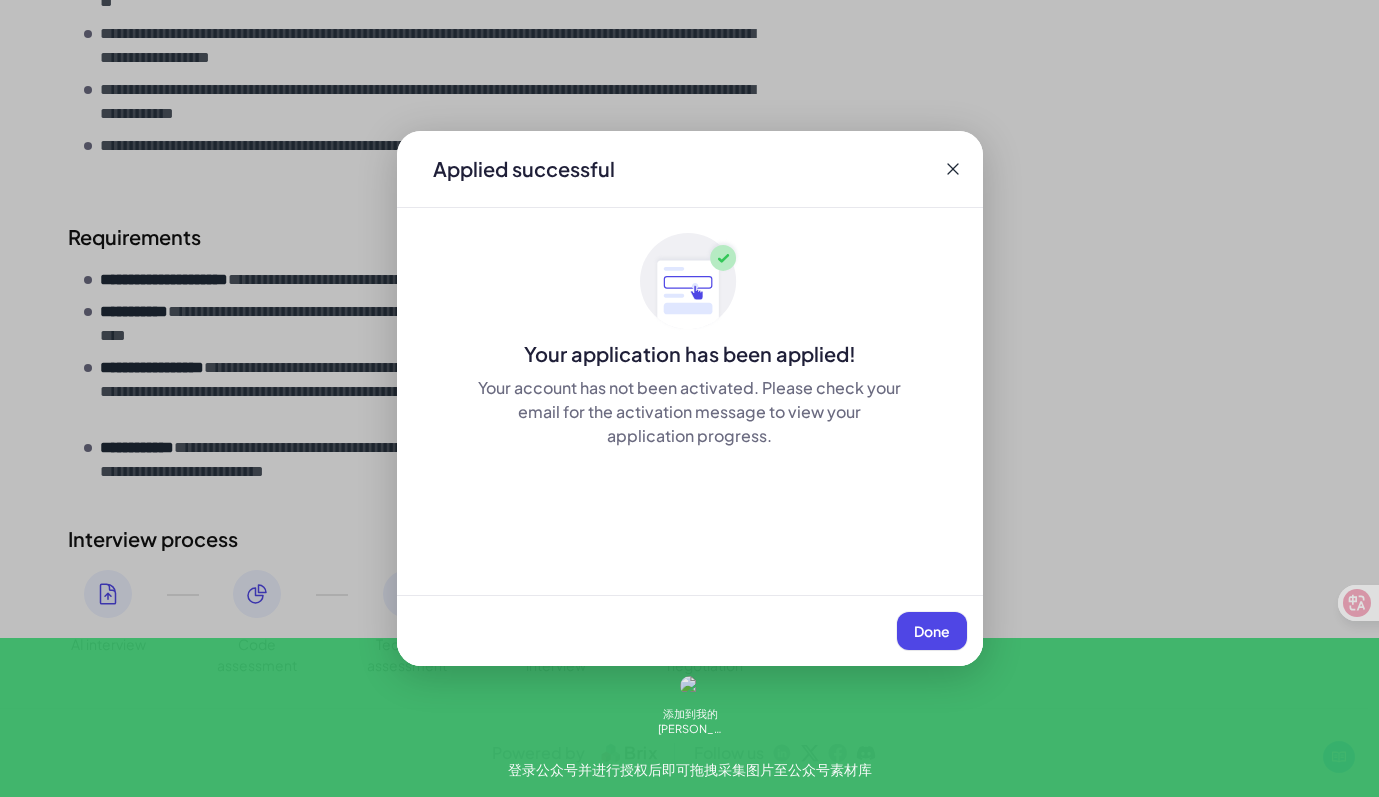 click on "Done" at bounding box center [932, 631] 